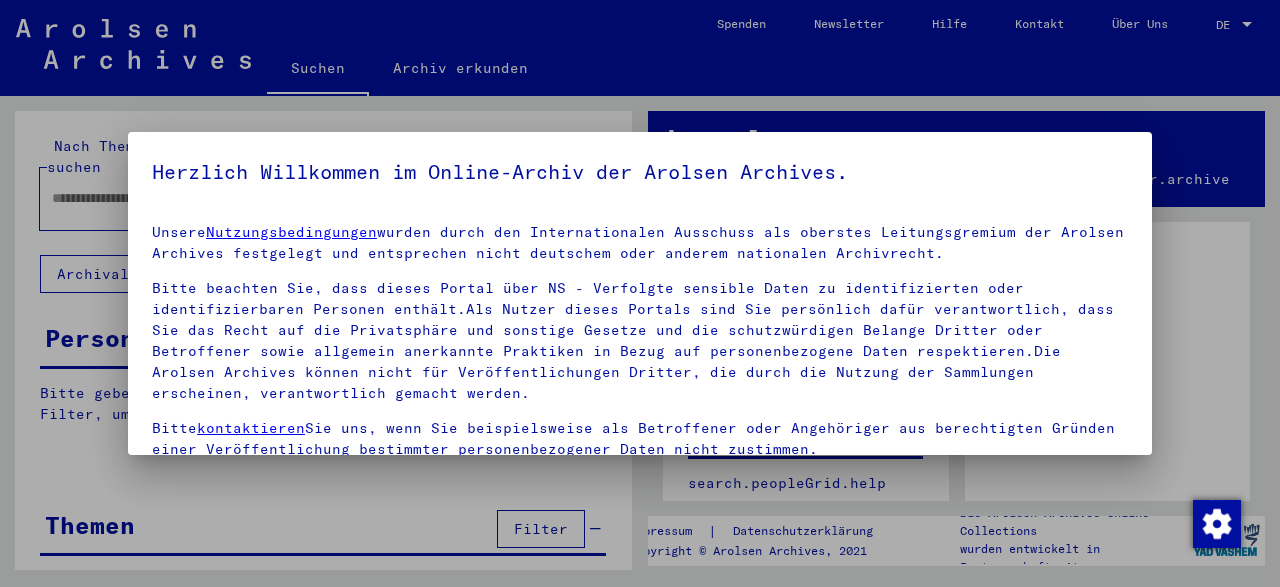 scroll, scrollTop: 0, scrollLeft: 0, axis: both 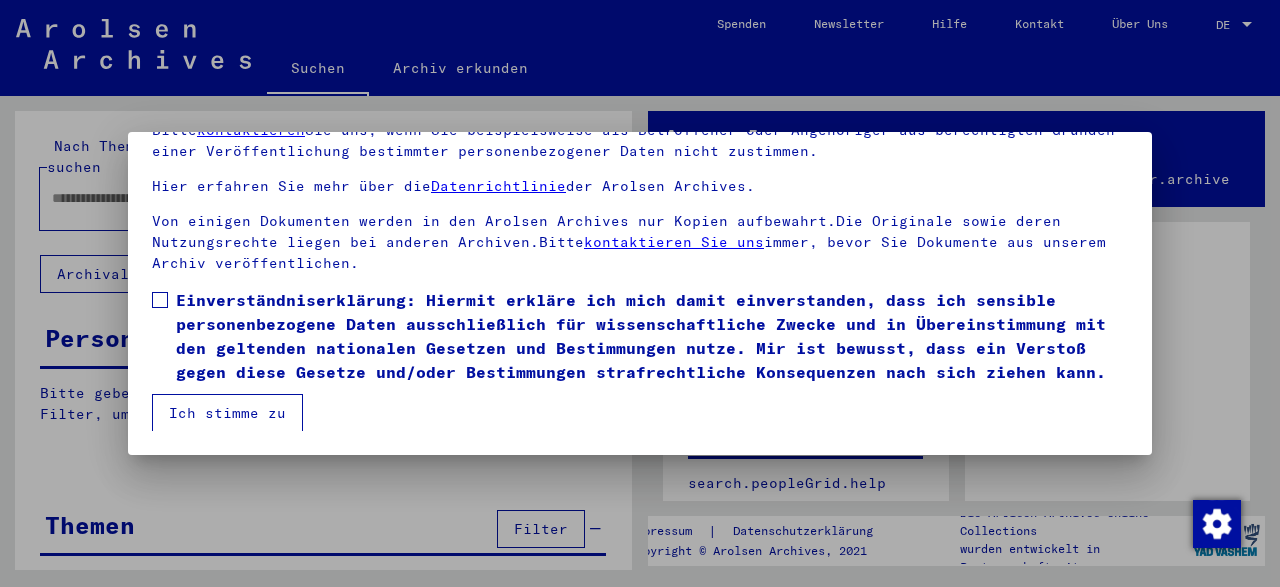 click at bounding box center [640, 293] 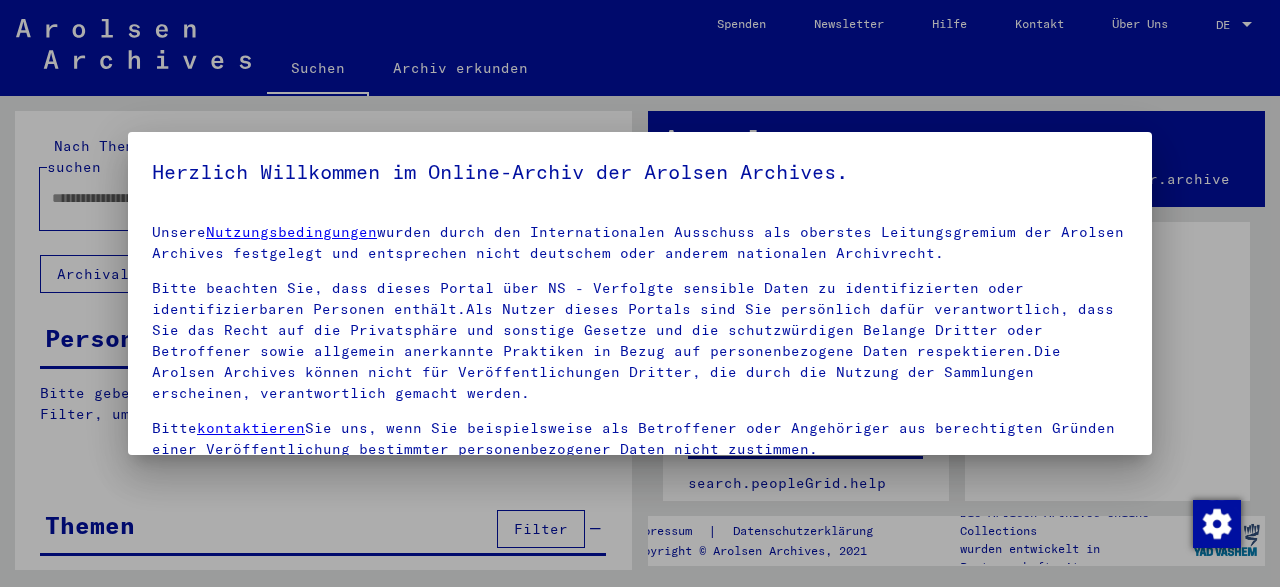 click at bounding box center (640, 293) 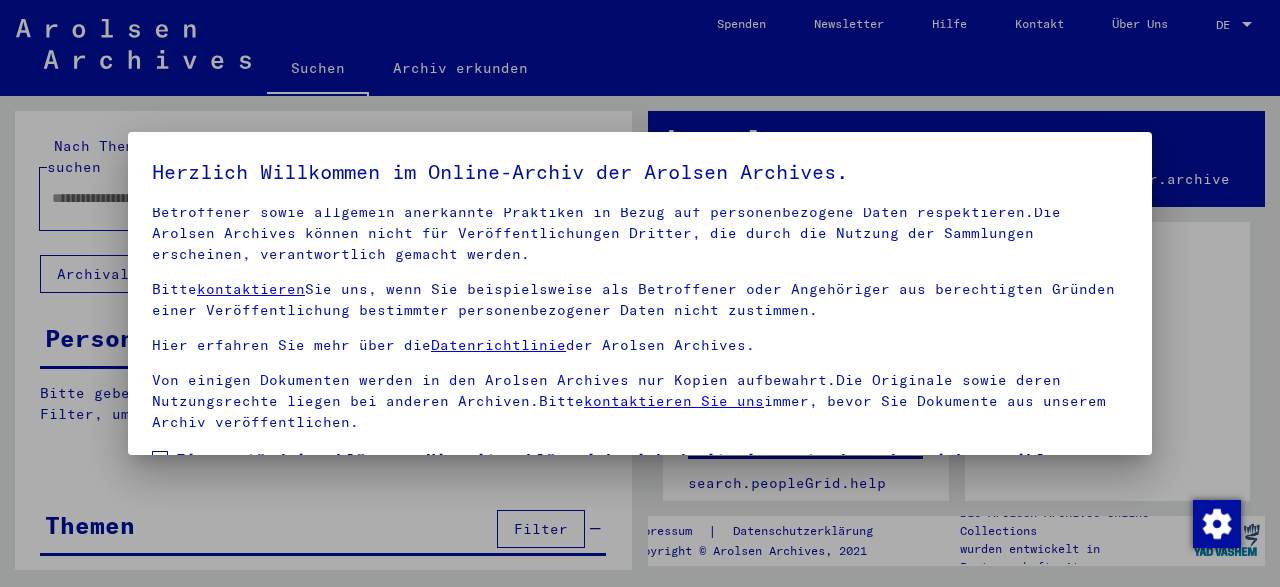 scroll, scrollTop: 159, scrollLeft: 0, axis: vertical 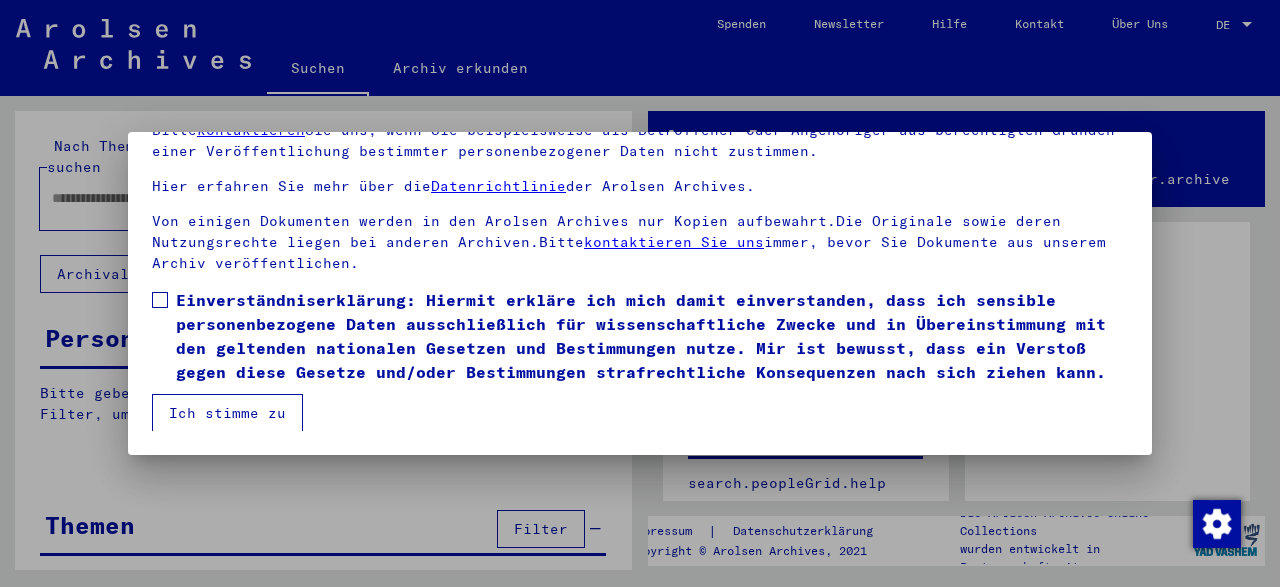 click at bounding box center [160, 300] 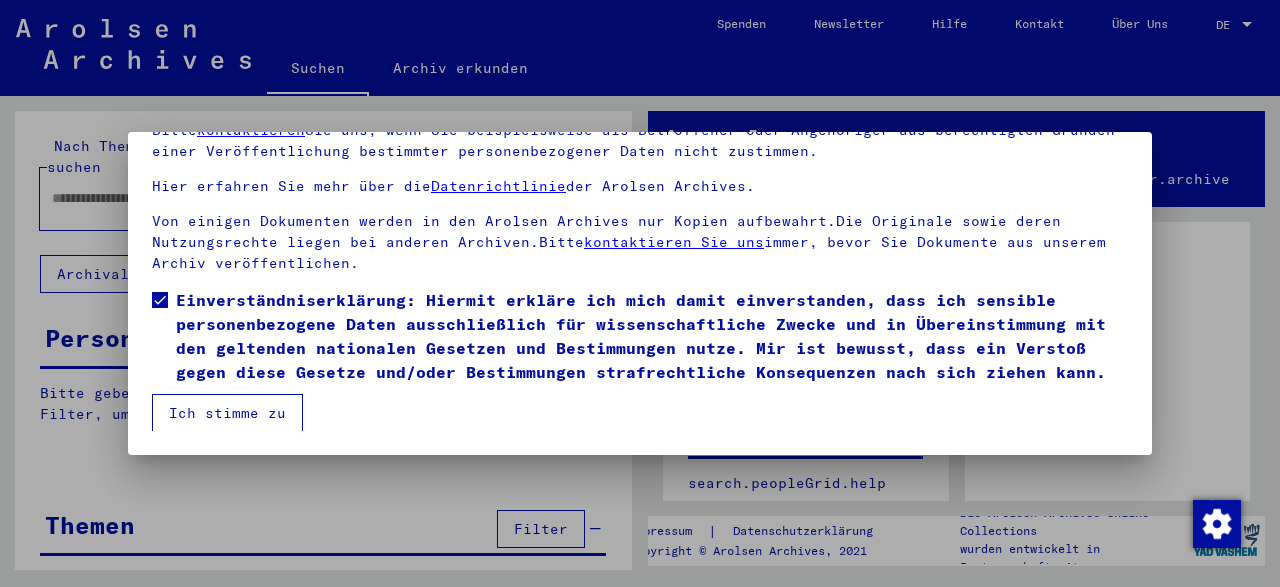 click on "Ich stimme zu" at bounding box center (227, 413) 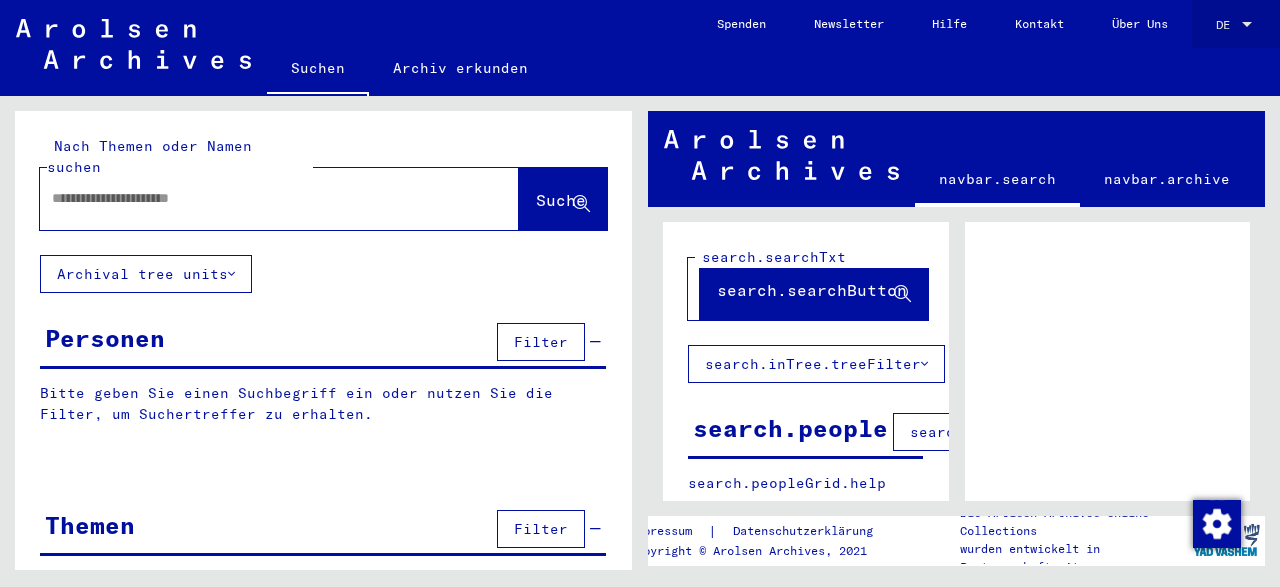 click at bounding box center (1247, 25) 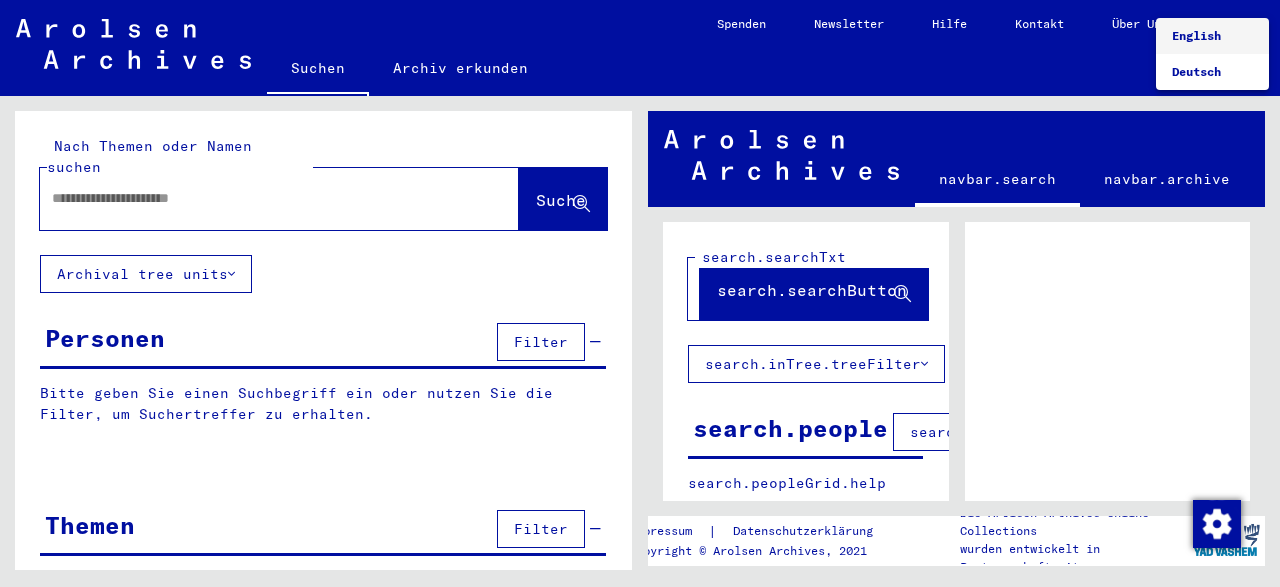 click on "English" at bounding box center [1196, 35] 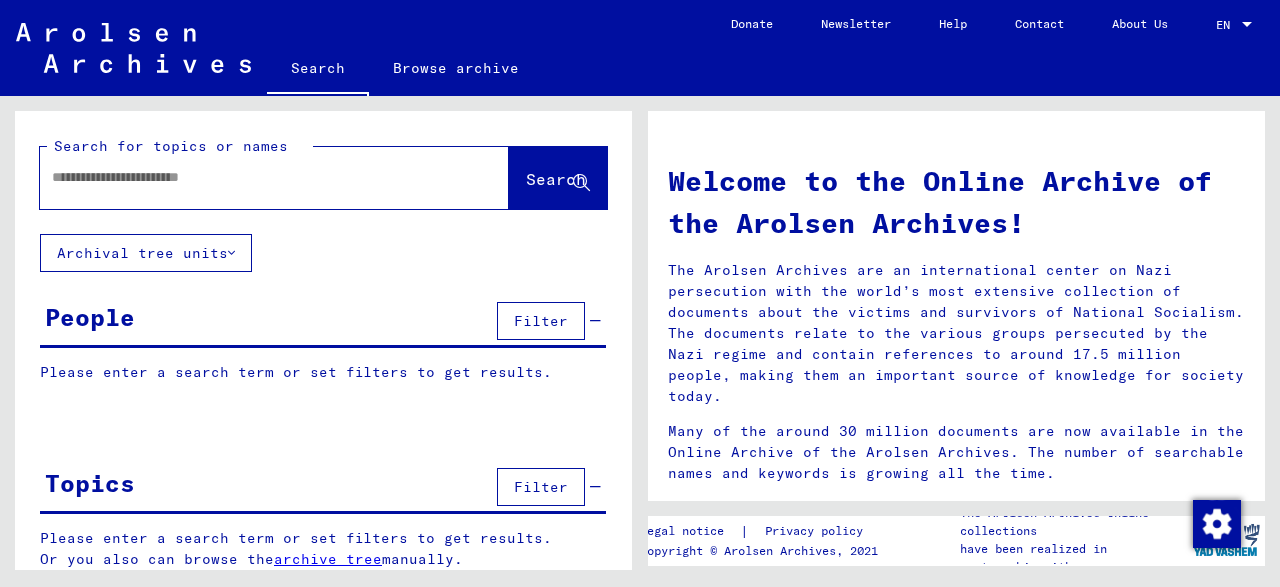 click at bounding box center (250, 177) 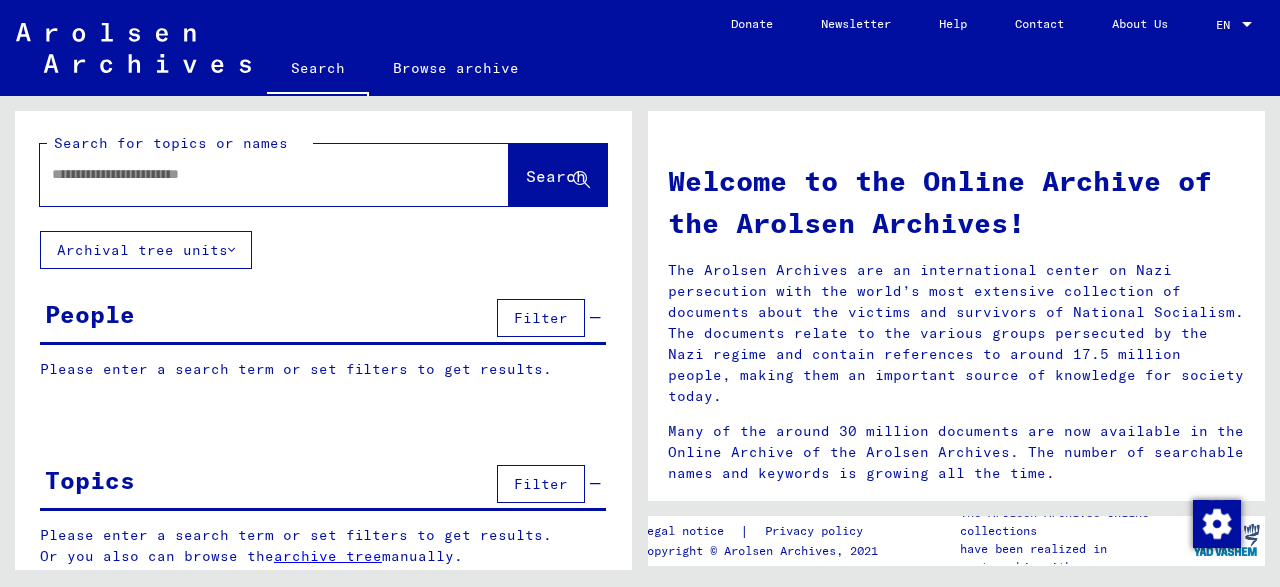 scroll, scrollTop: 0, scrollLeft: 0, axis: both 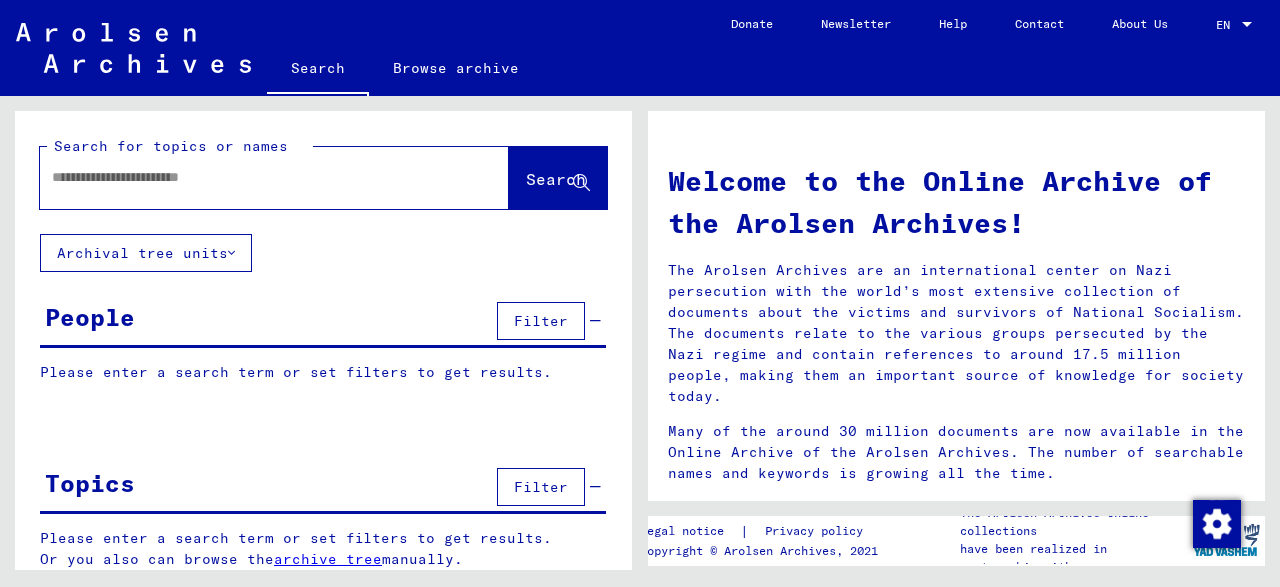 click at bounding box center (250, 177) 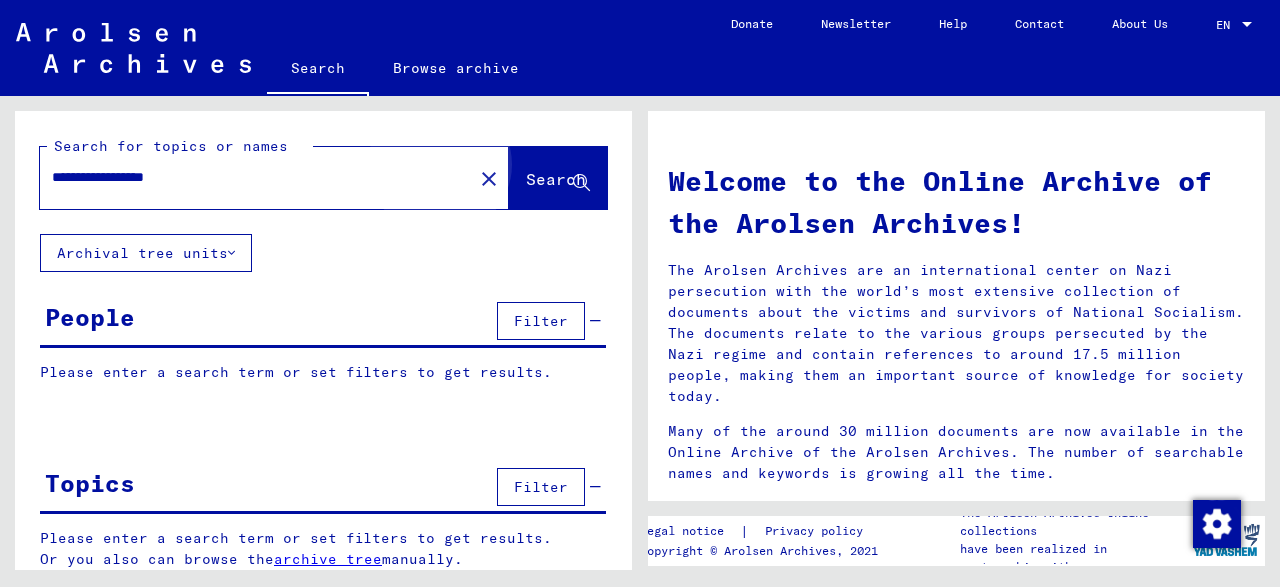 click on "Search" 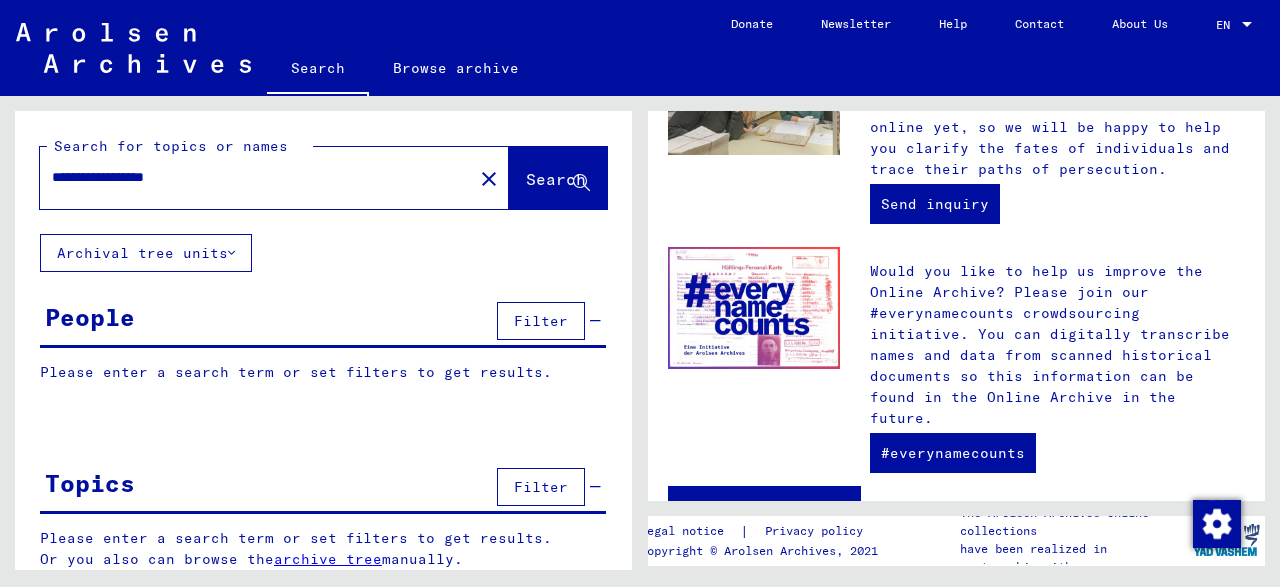scroll, scrollTop: 405, scrollLeft: 0, axis: vertical 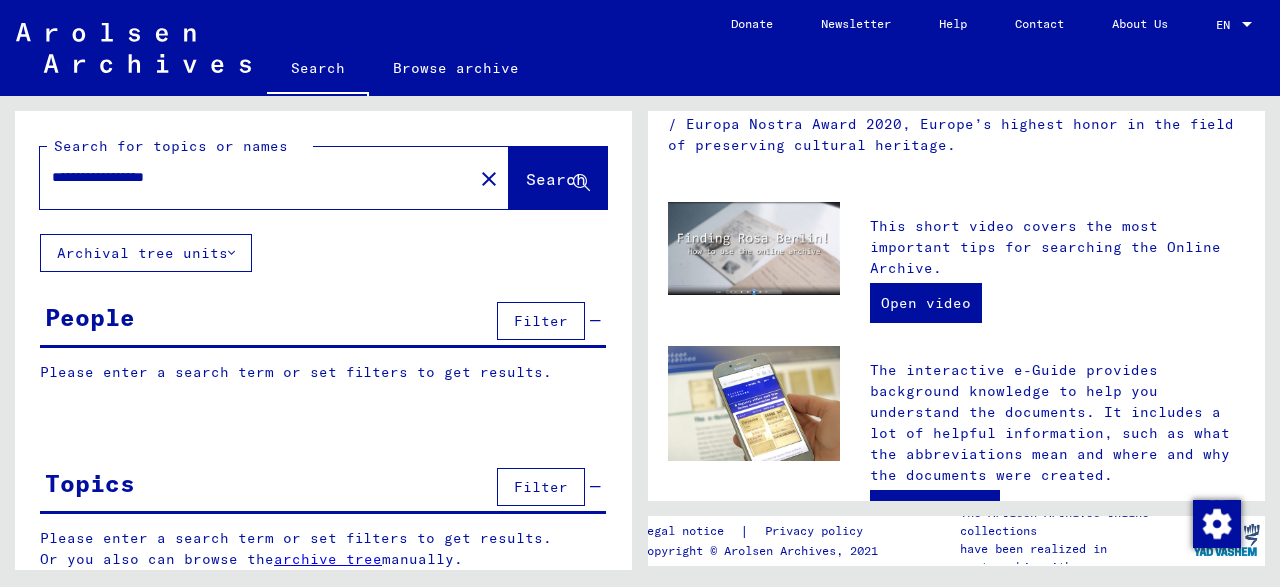 click 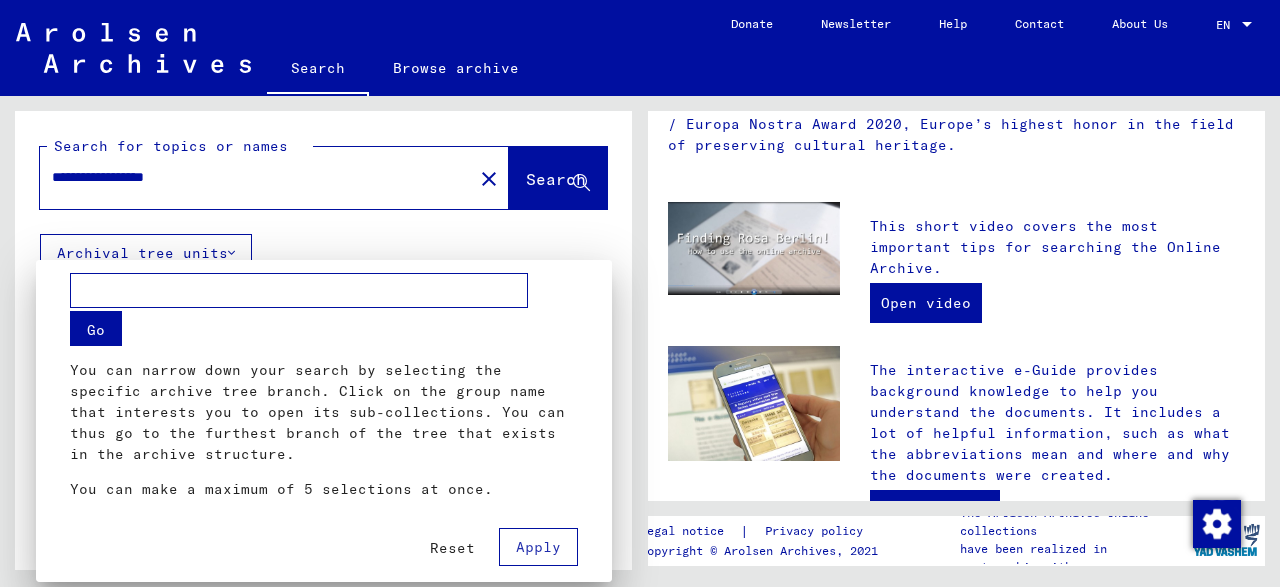 scroll, scrollTop: 37, scrollLeft: 0, axis: vertical 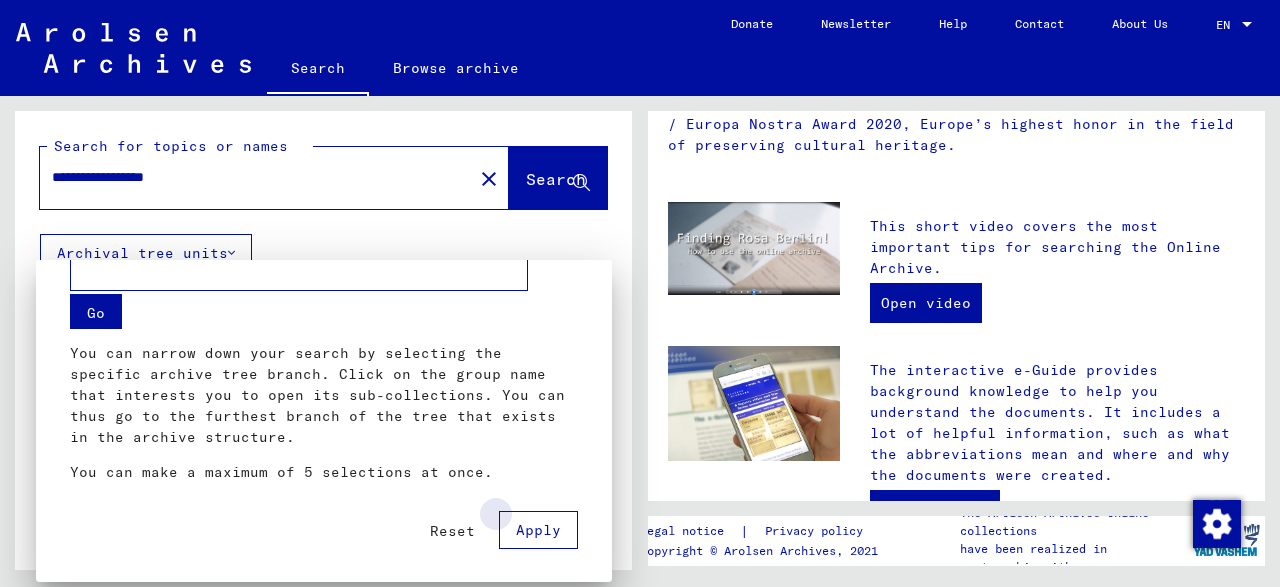click on "Apply" at bounding box center (538, 530) 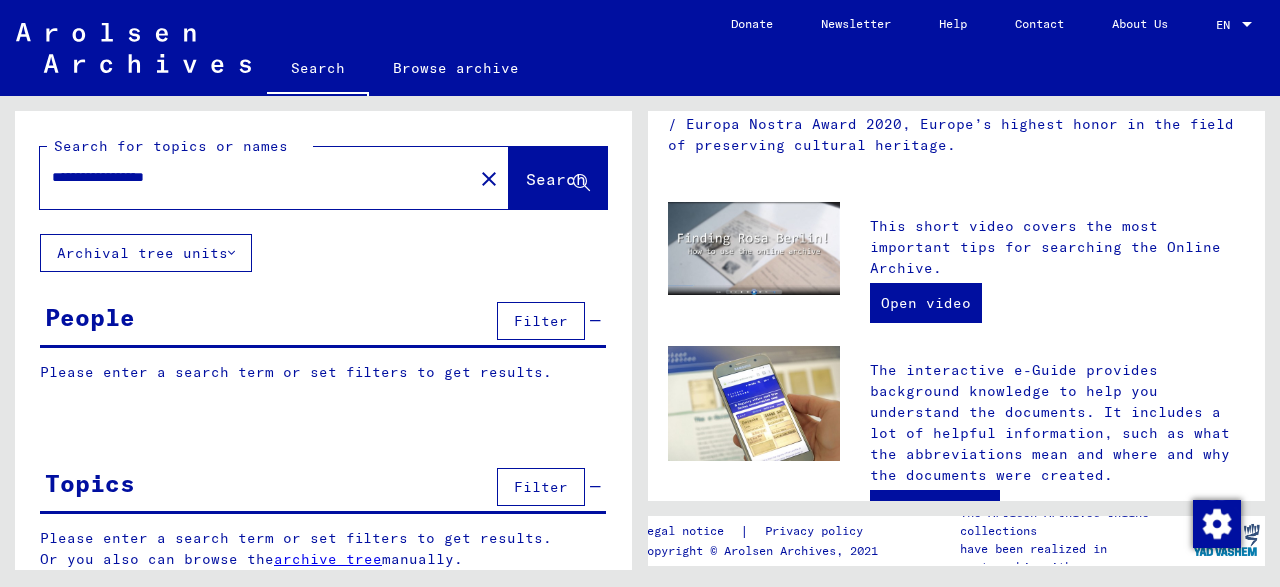 click on "Filter" at bounding box center (541, 321) 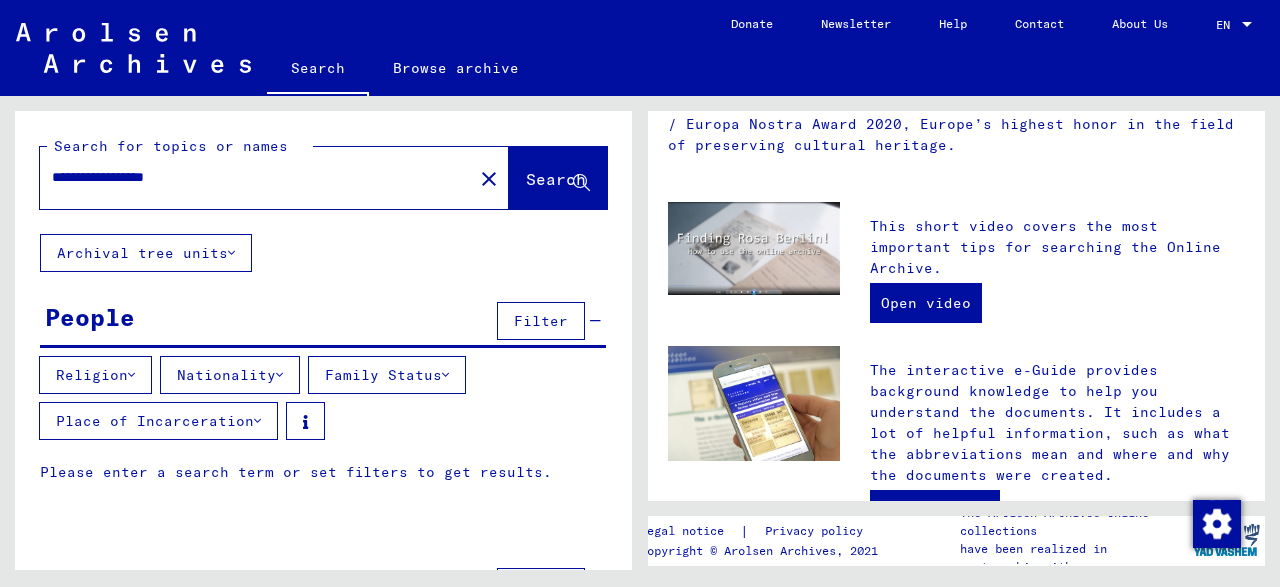 click at bounding box center [279, 375] 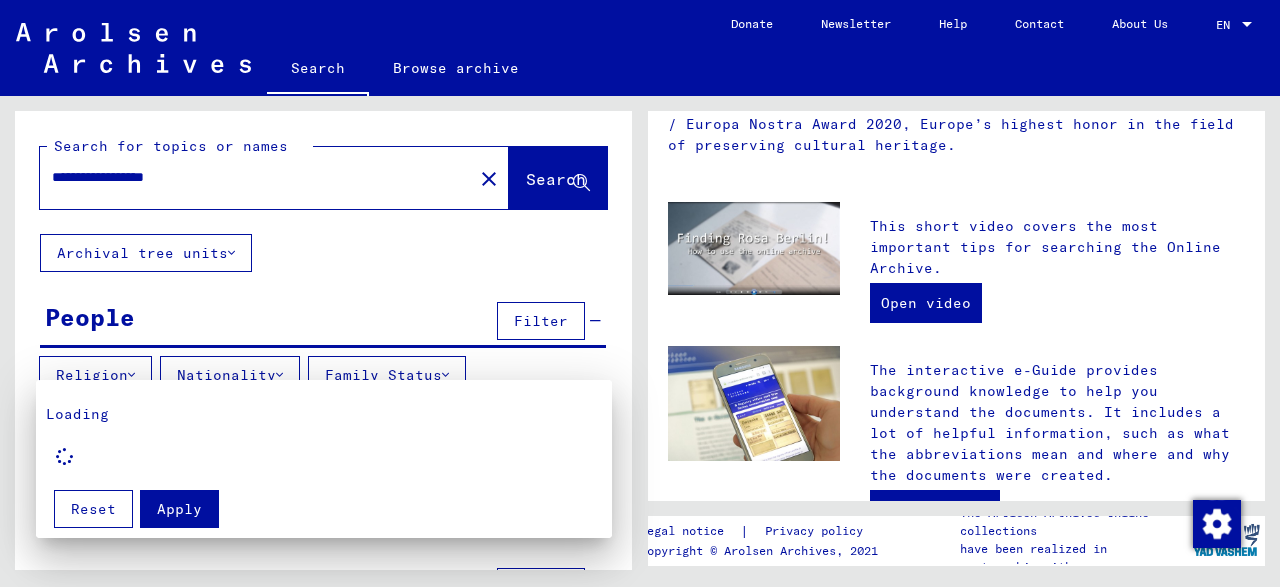 click at bounding box center [640, 293] 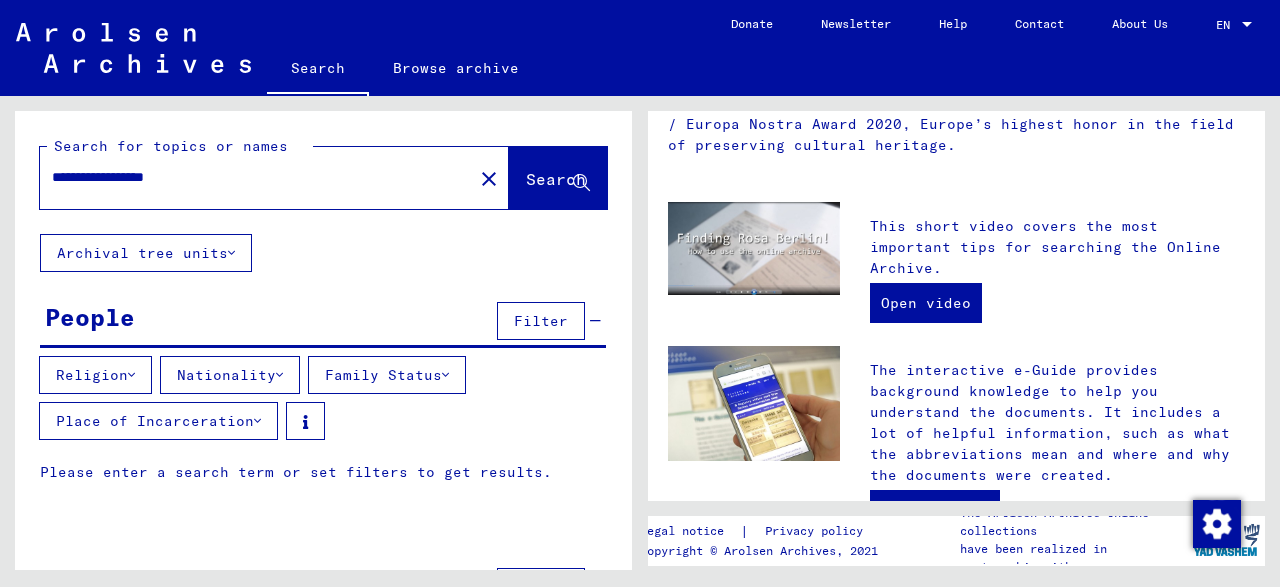 click at bounding box center [131, 375] 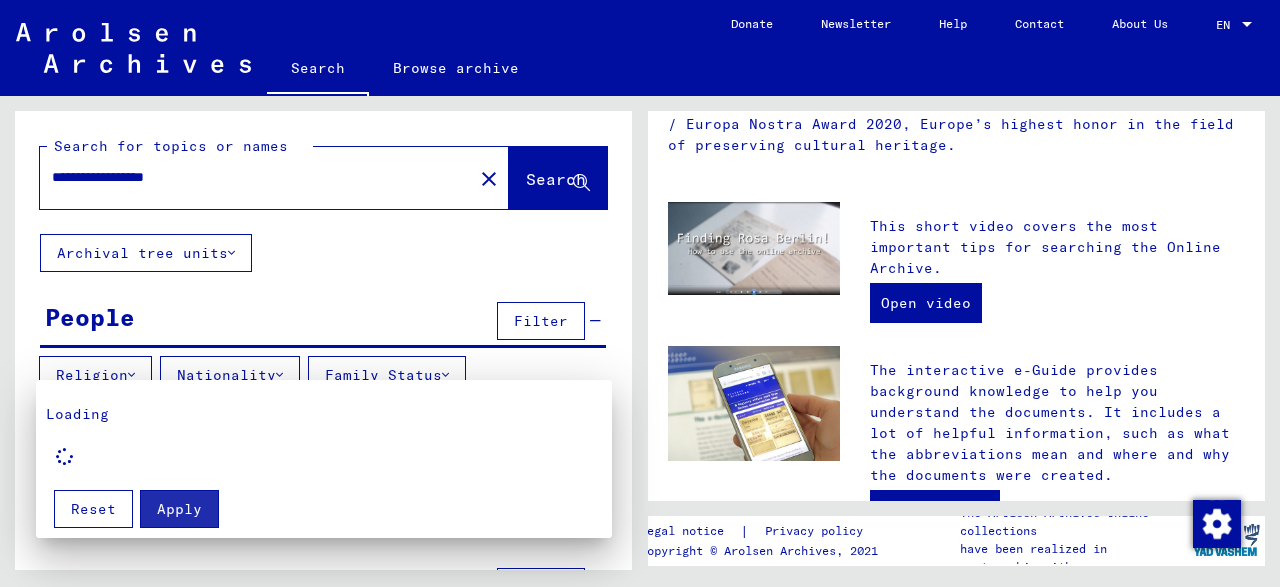 click at bounding box center (640, 293) 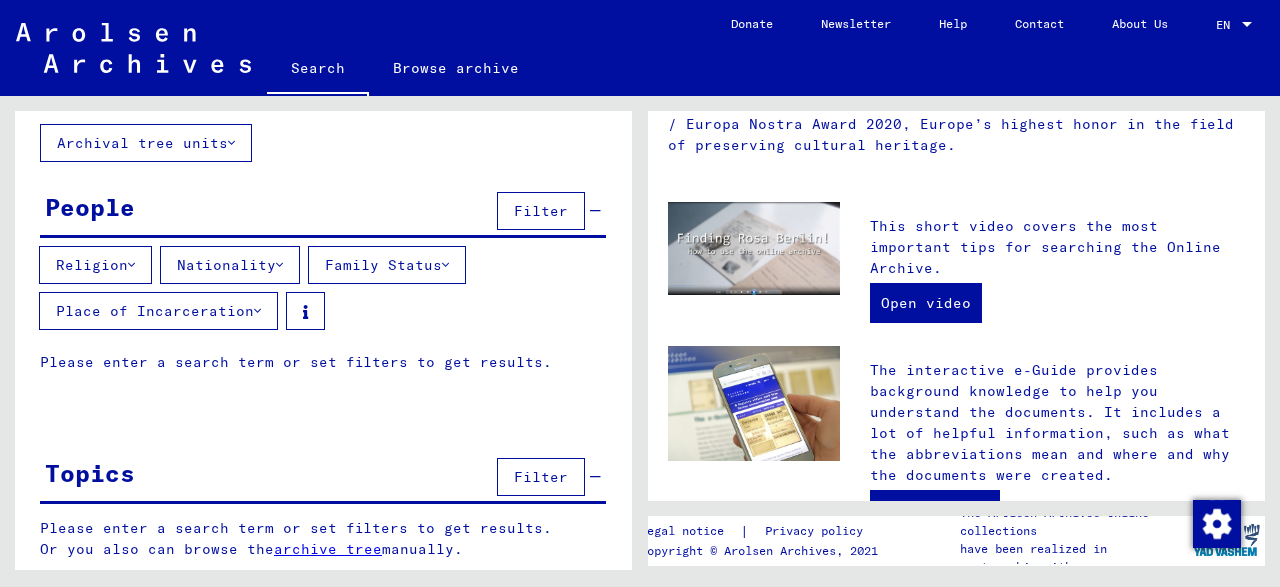 scroll, scrollTop: 0, scrollLeft: 0, axis: both 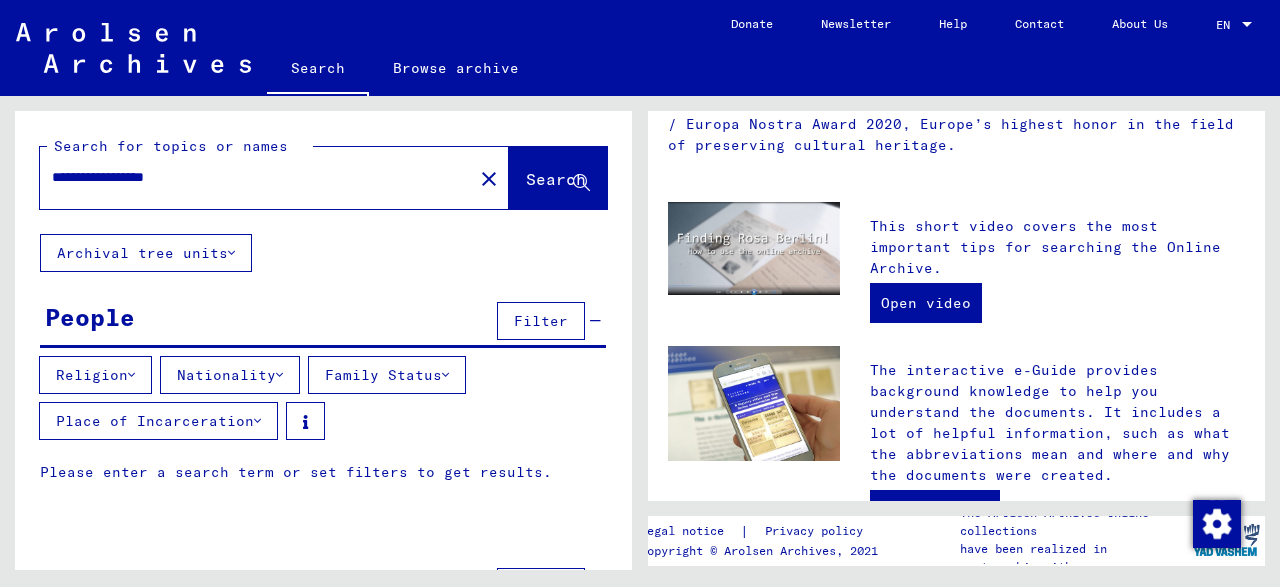 click at bounding box center (595, 321) 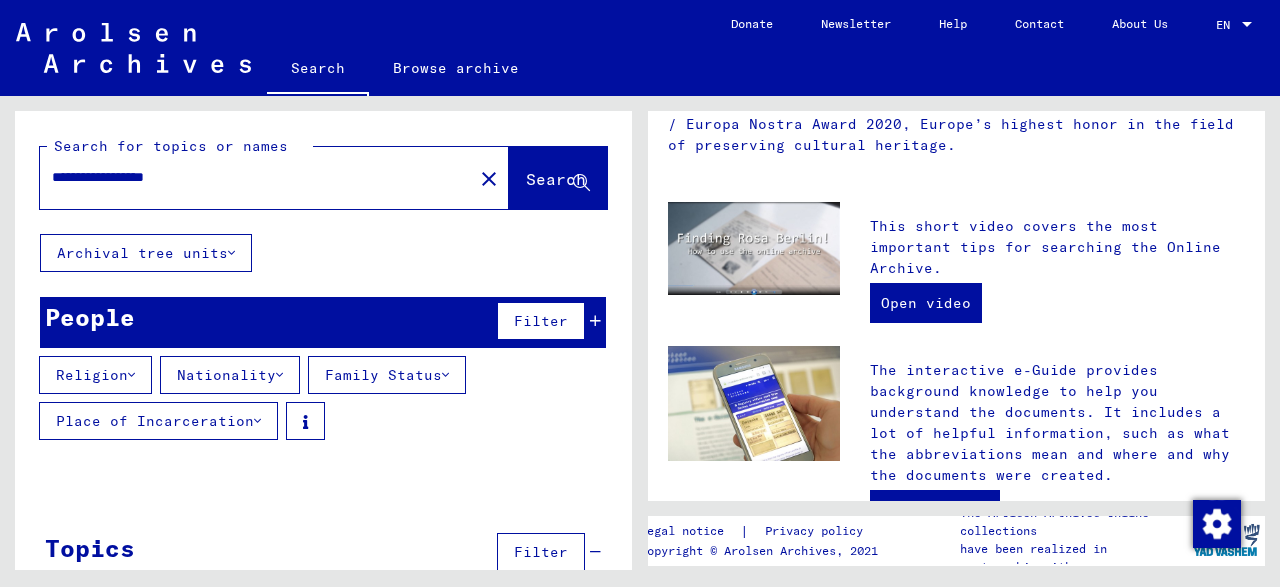 click at bounding box center [595, 552] 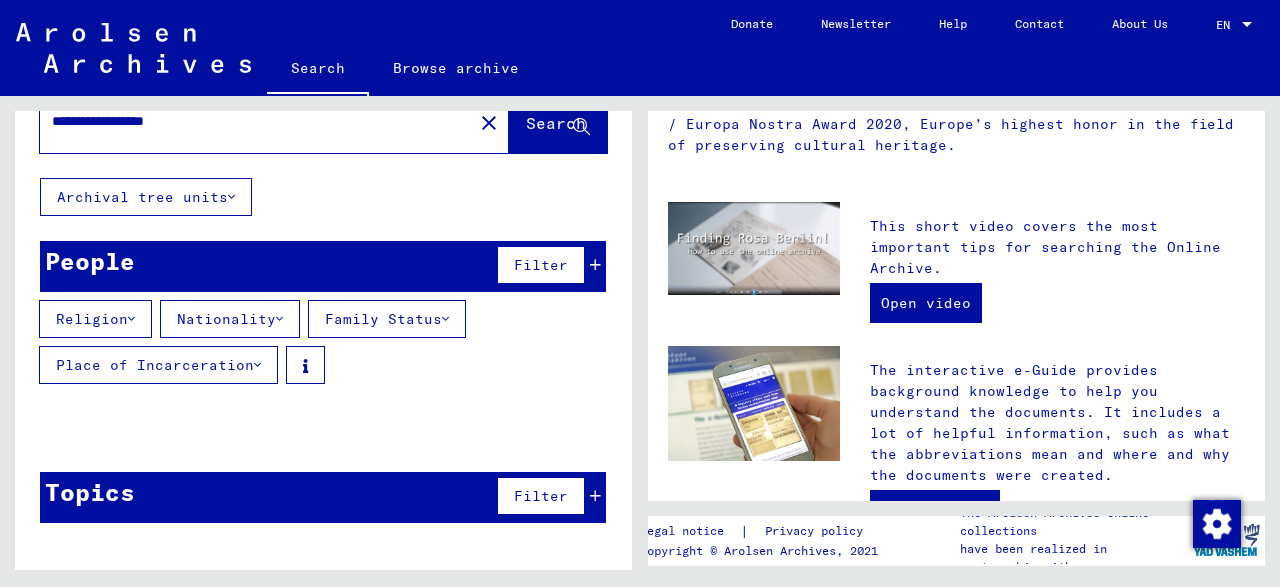 scroll, scrollTop: 59, scrollLeft: 0, axis: vertical 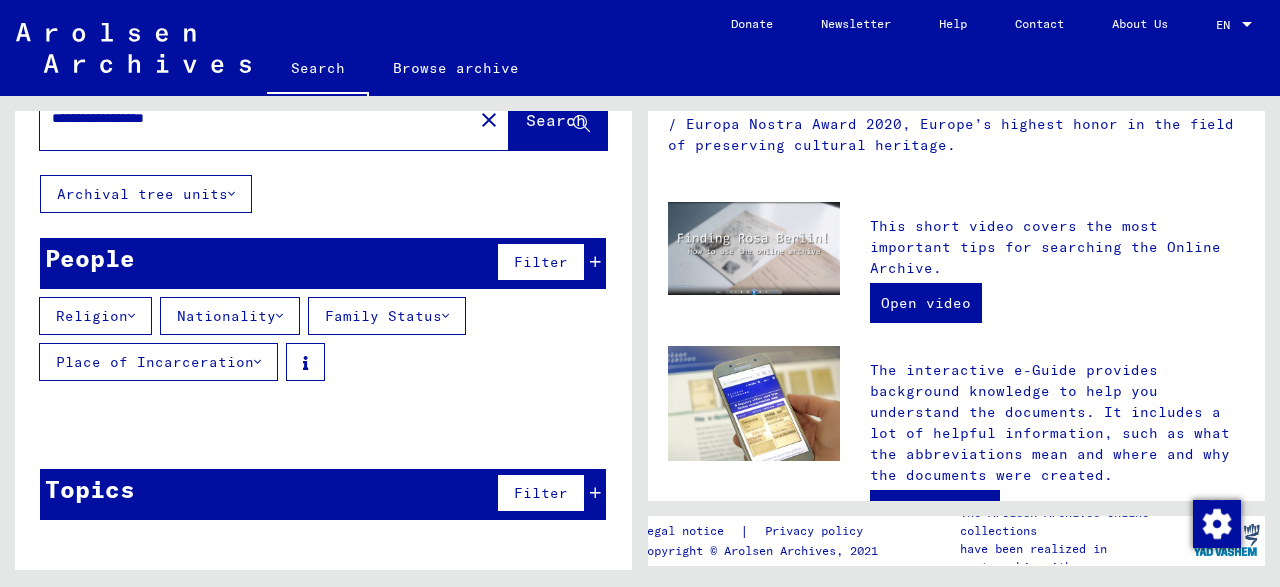 click on "Archival tree units" 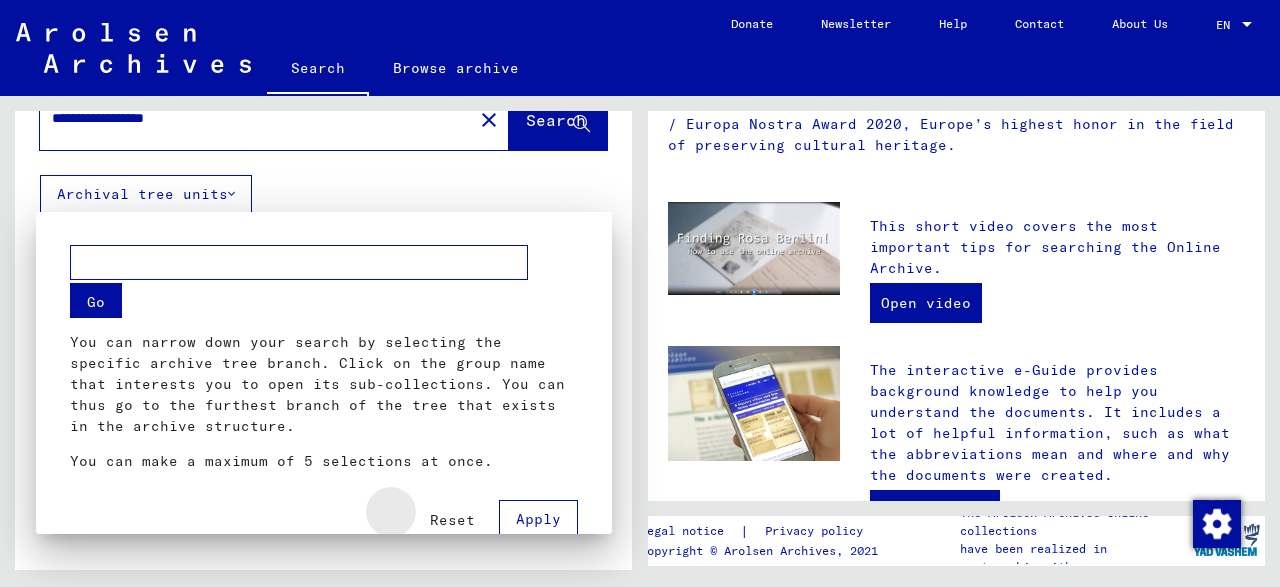 click on "Reset" at bounding box center (452, 520) 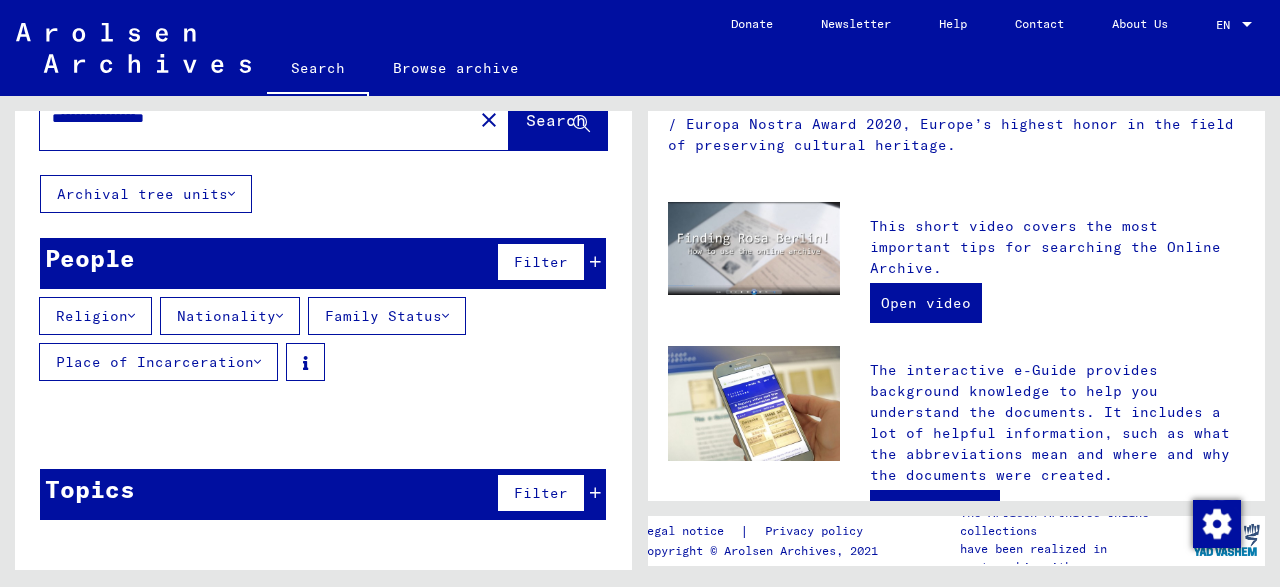 scroll, scrollTop: 0, scrollLeft: 0, axis: both 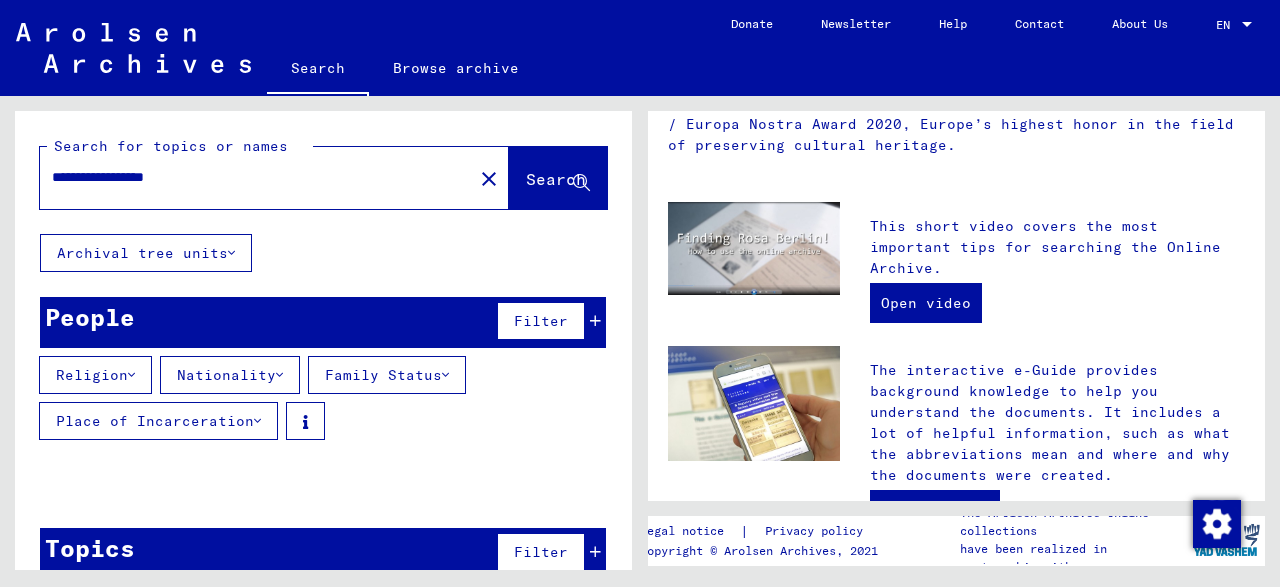 click on "**********" at bounding box center (250, 177) 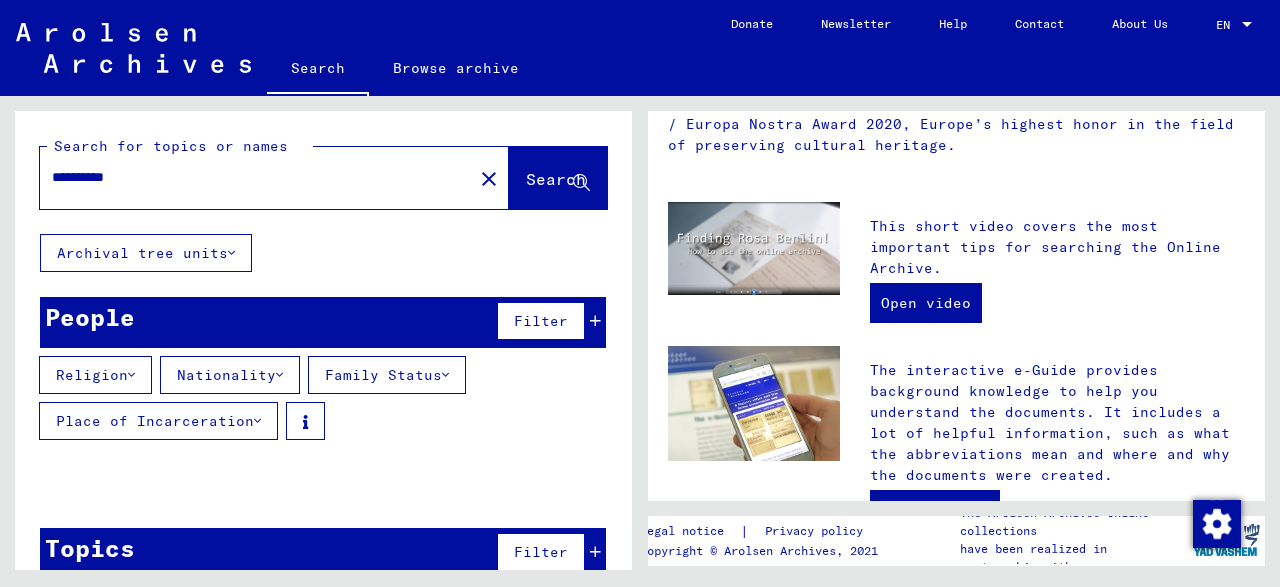 type on "**********" 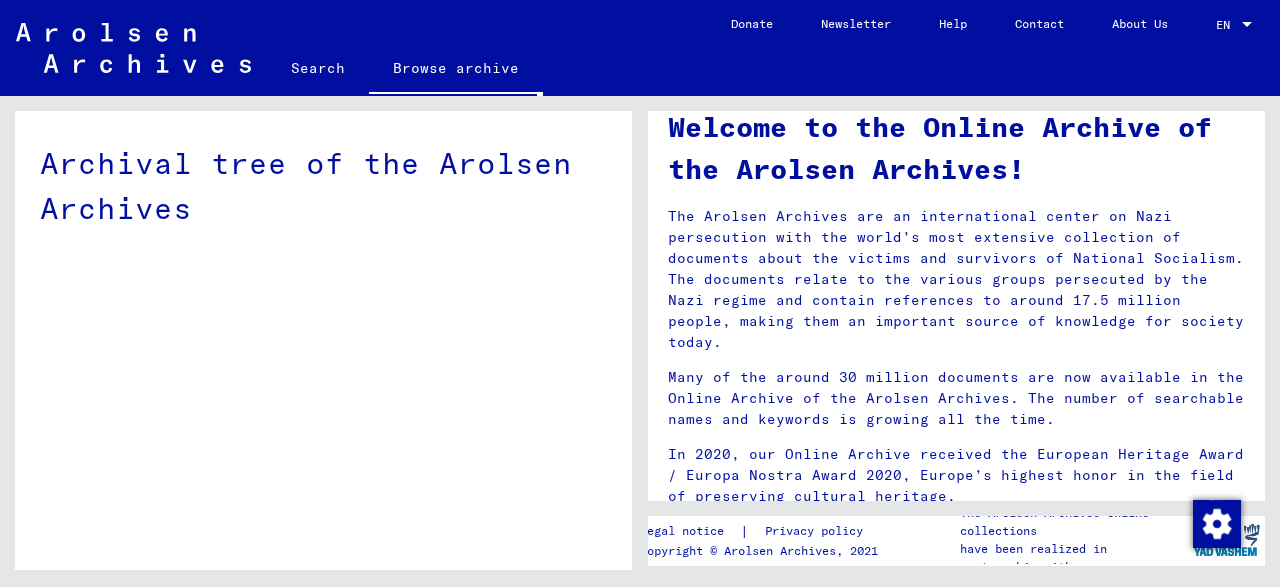 scroll, scrollTop: 0, scrollLeft: 0, axis: both 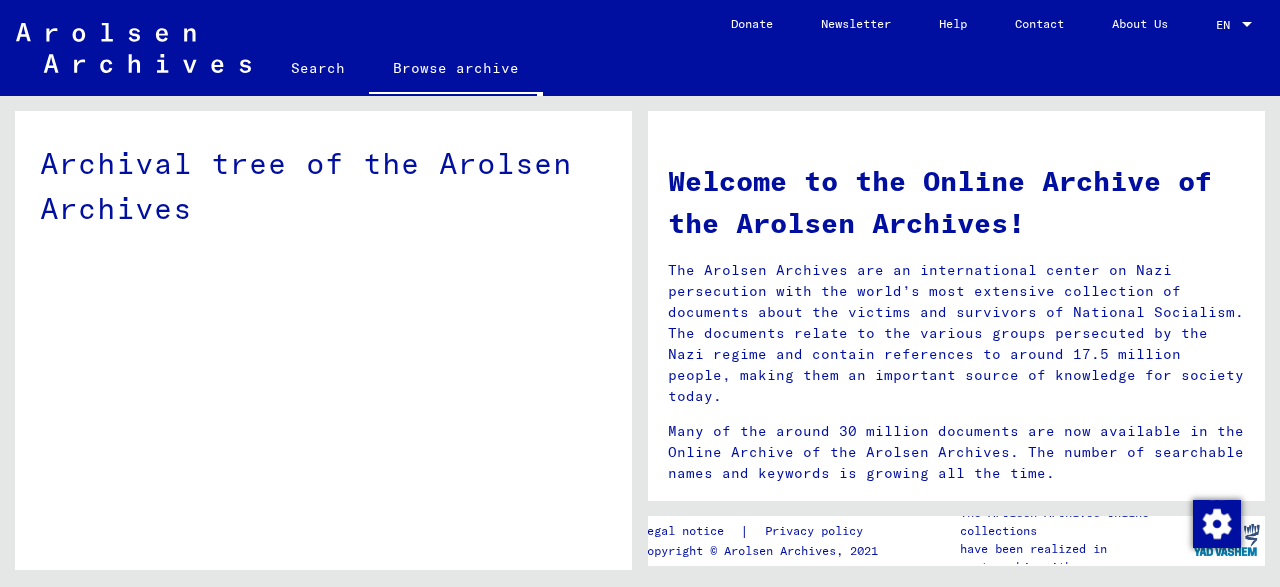 click on "Search" 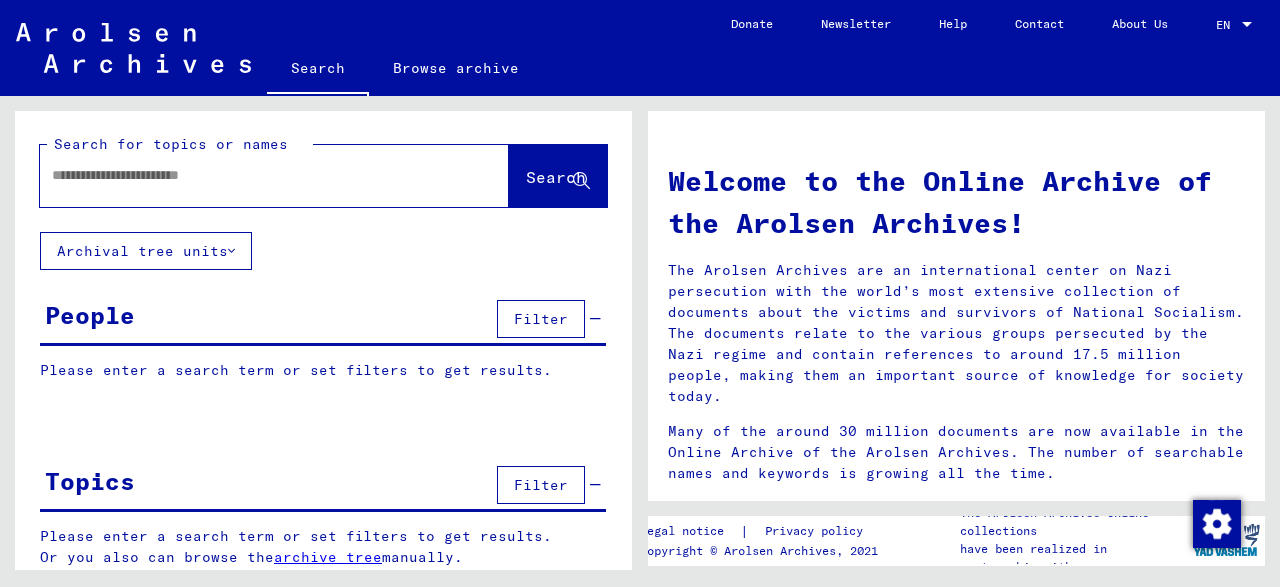 scroll, scrollTop: 0, scrollLeft: 0, axis: both 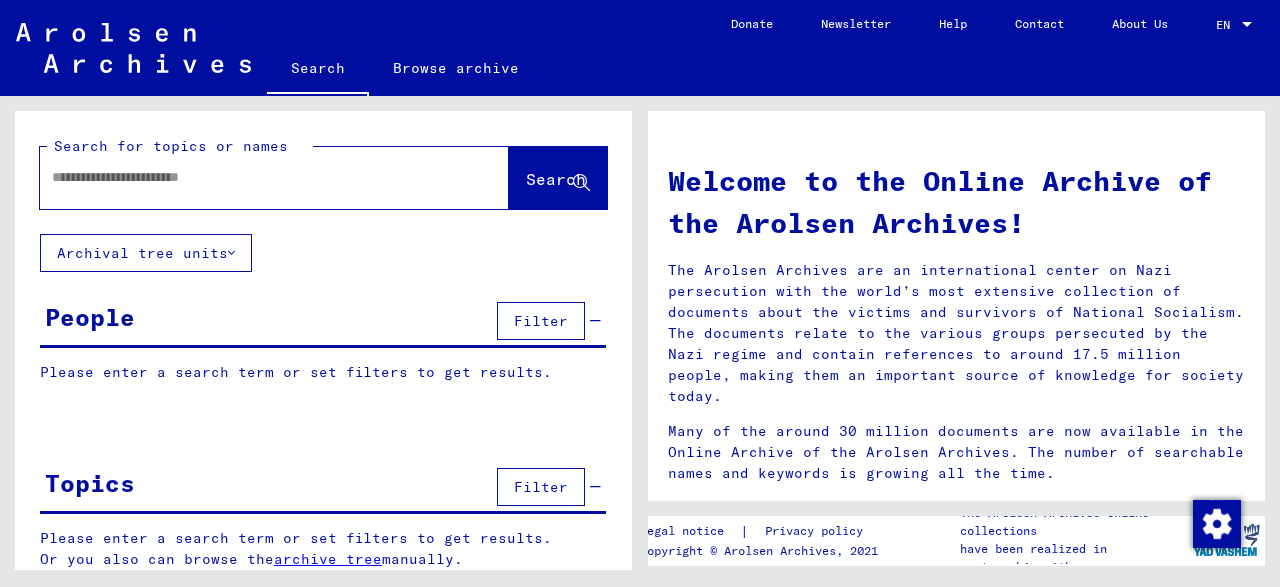 click at bounding box center [250, 177] 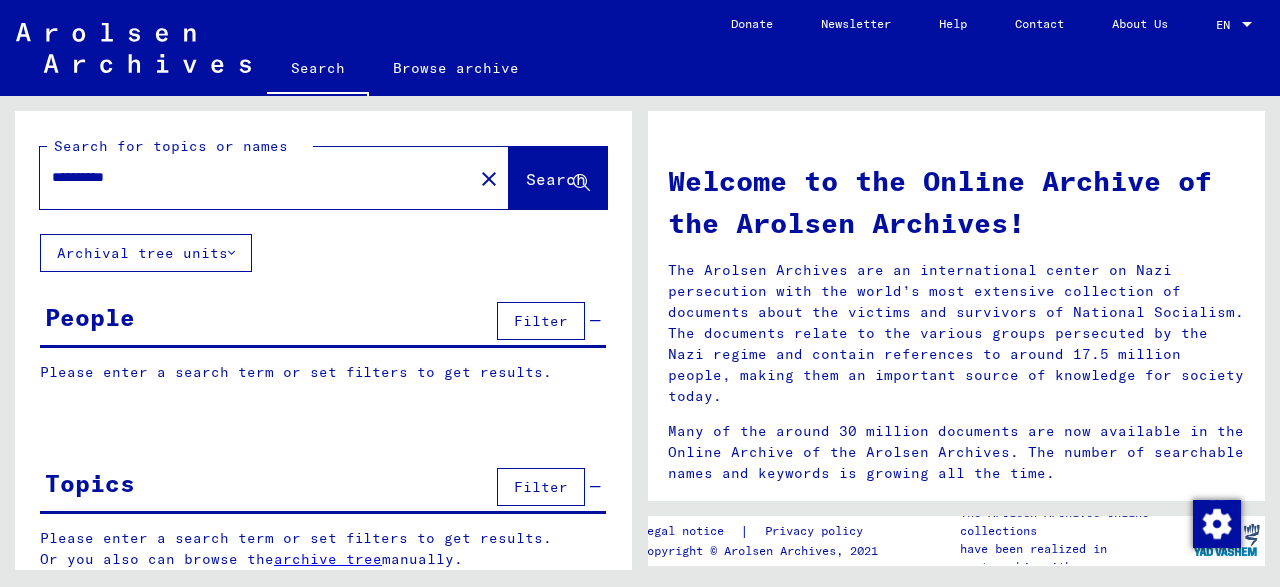 type on "**********" 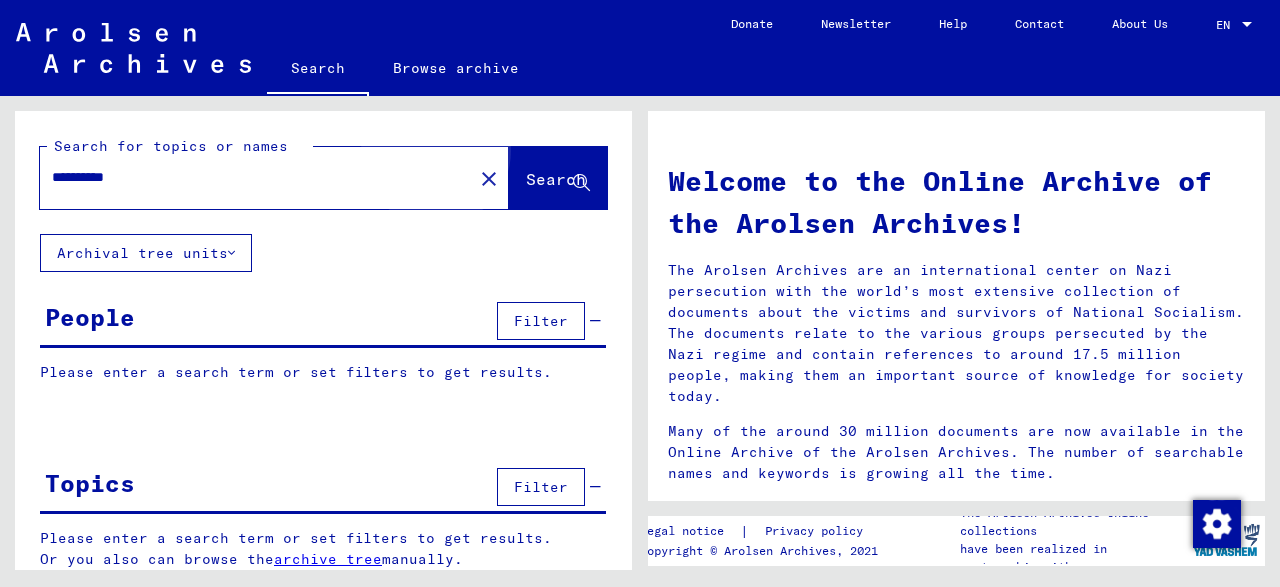 click on "Search" 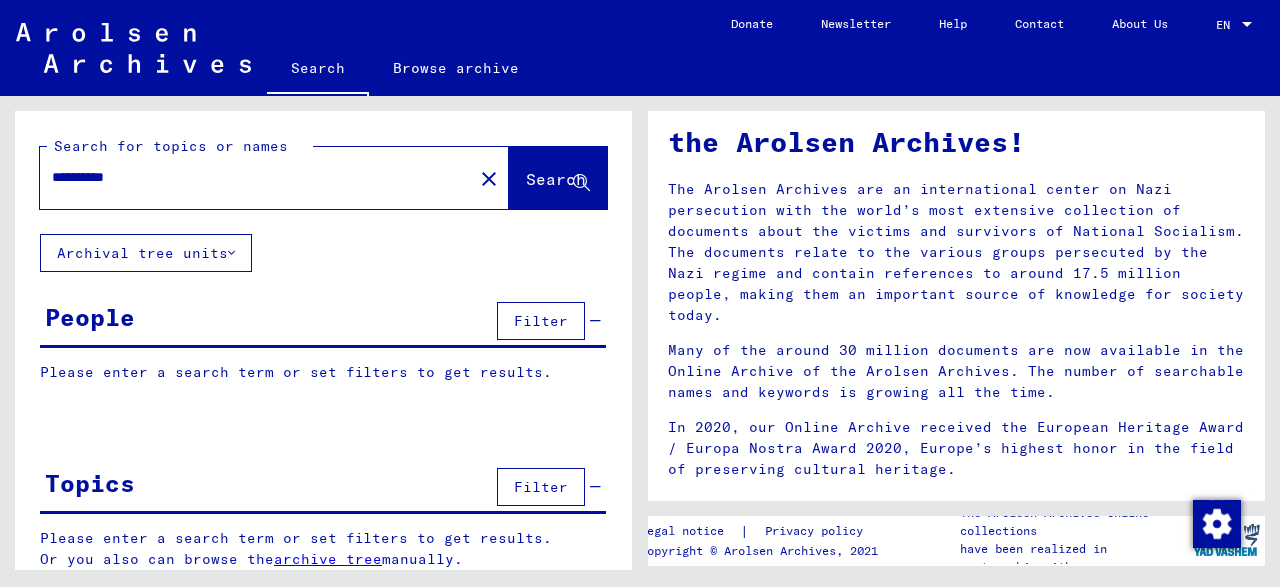 scroll, scrollTop: 0, scrollLeft: 0, axis: both 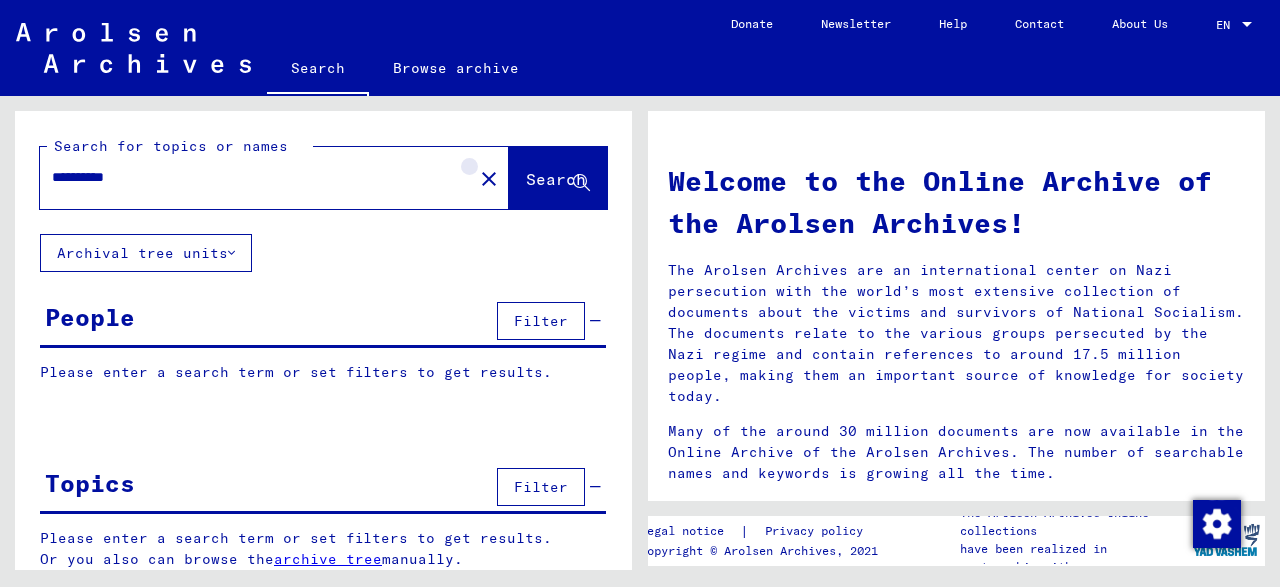 click on "close" 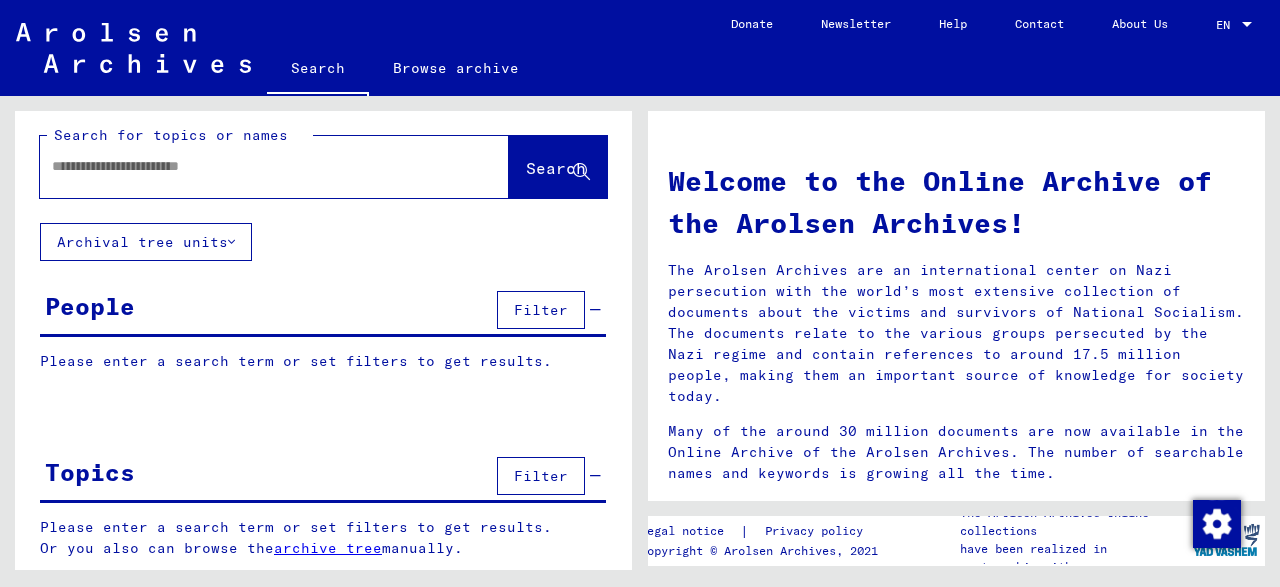 scroll, scrollTop: 0, scrollLeft: 0, axis: both 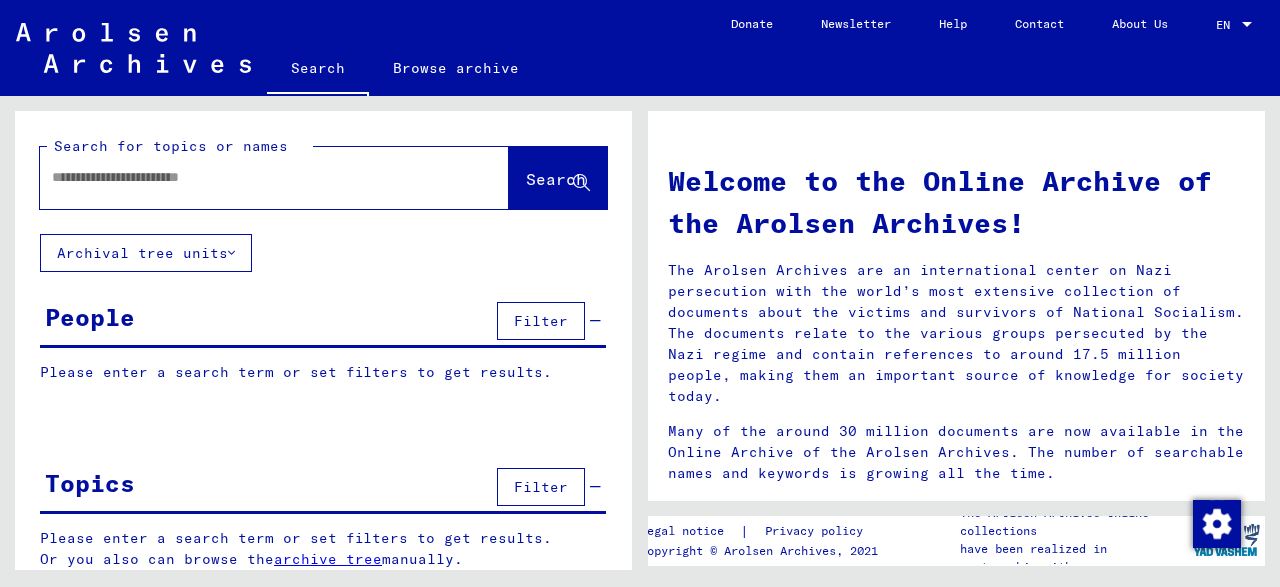click on "Search" 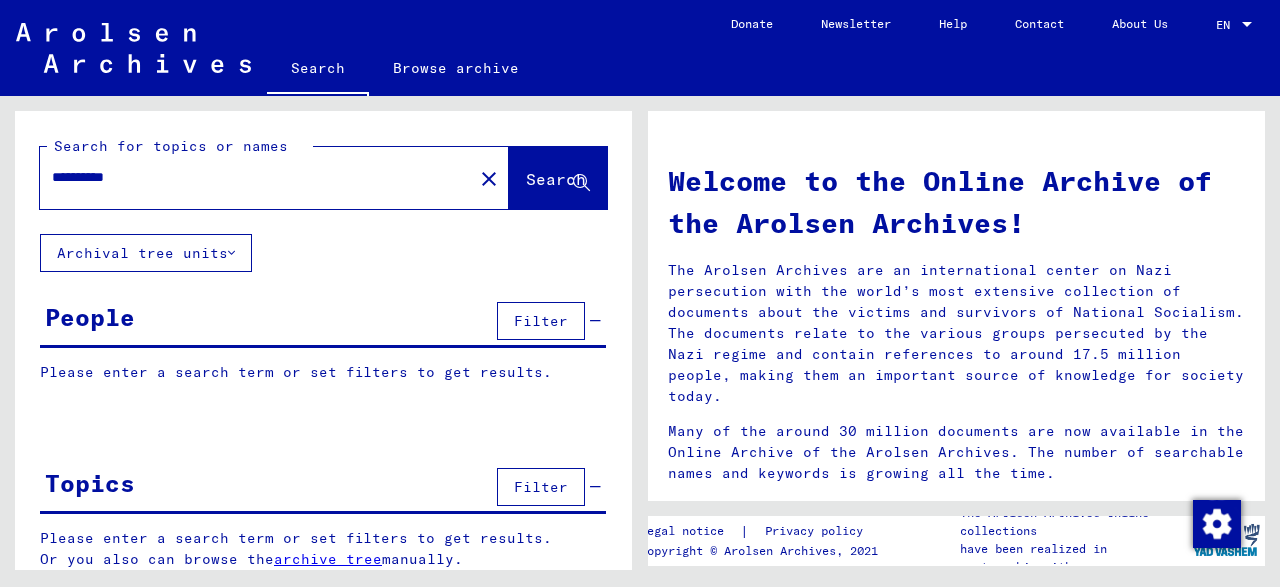 type on "**********" 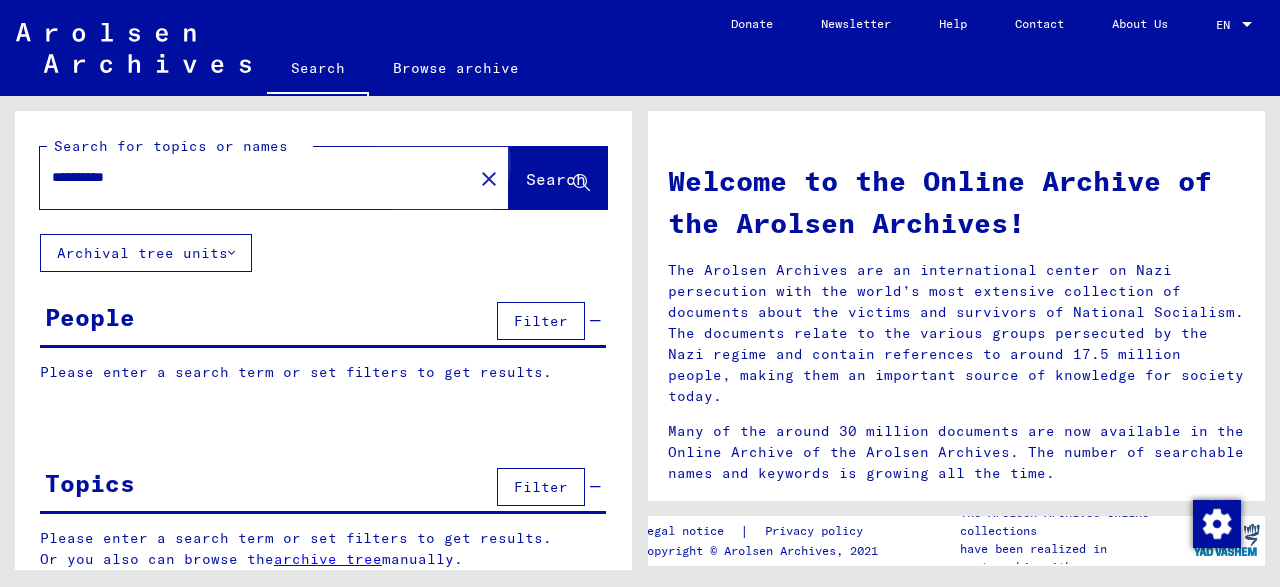 click on "Search" 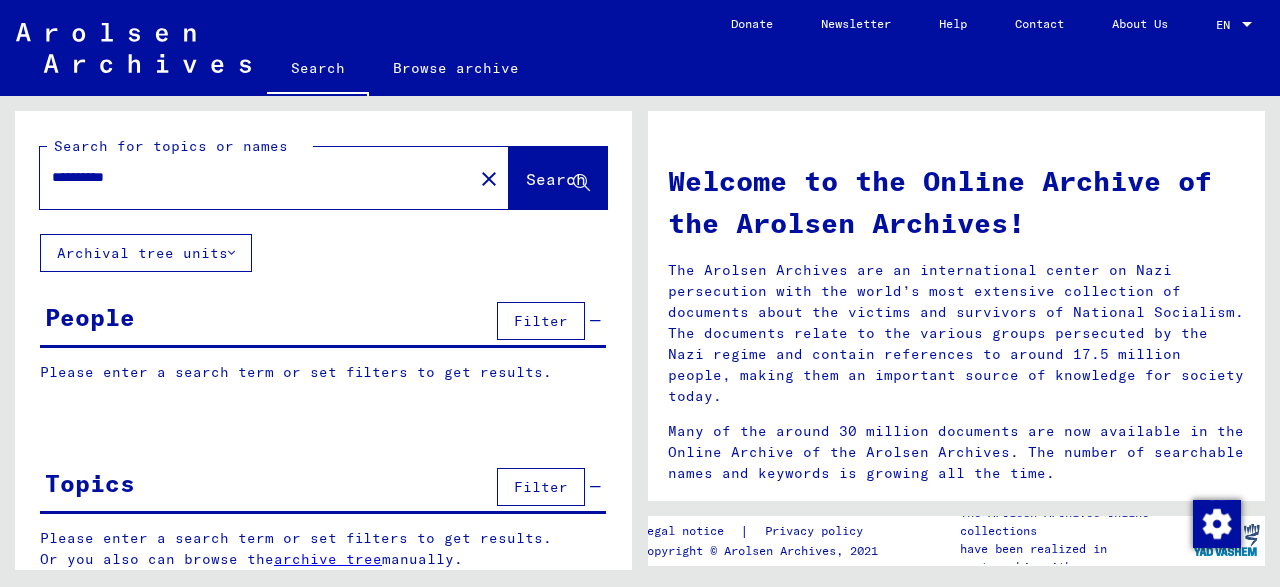 click 